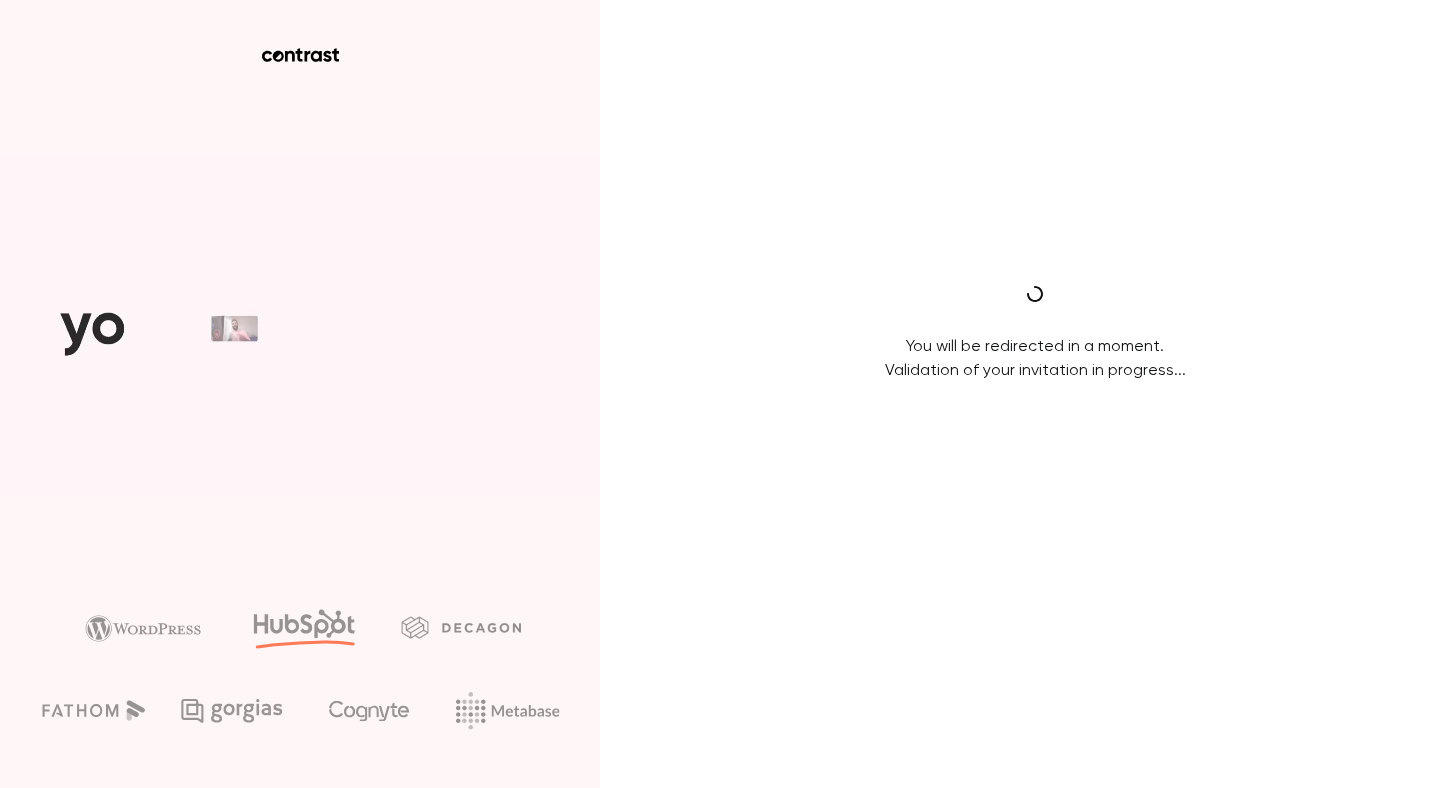 scroll, scrollTop: 0, scrollLeft: 0, axis: both 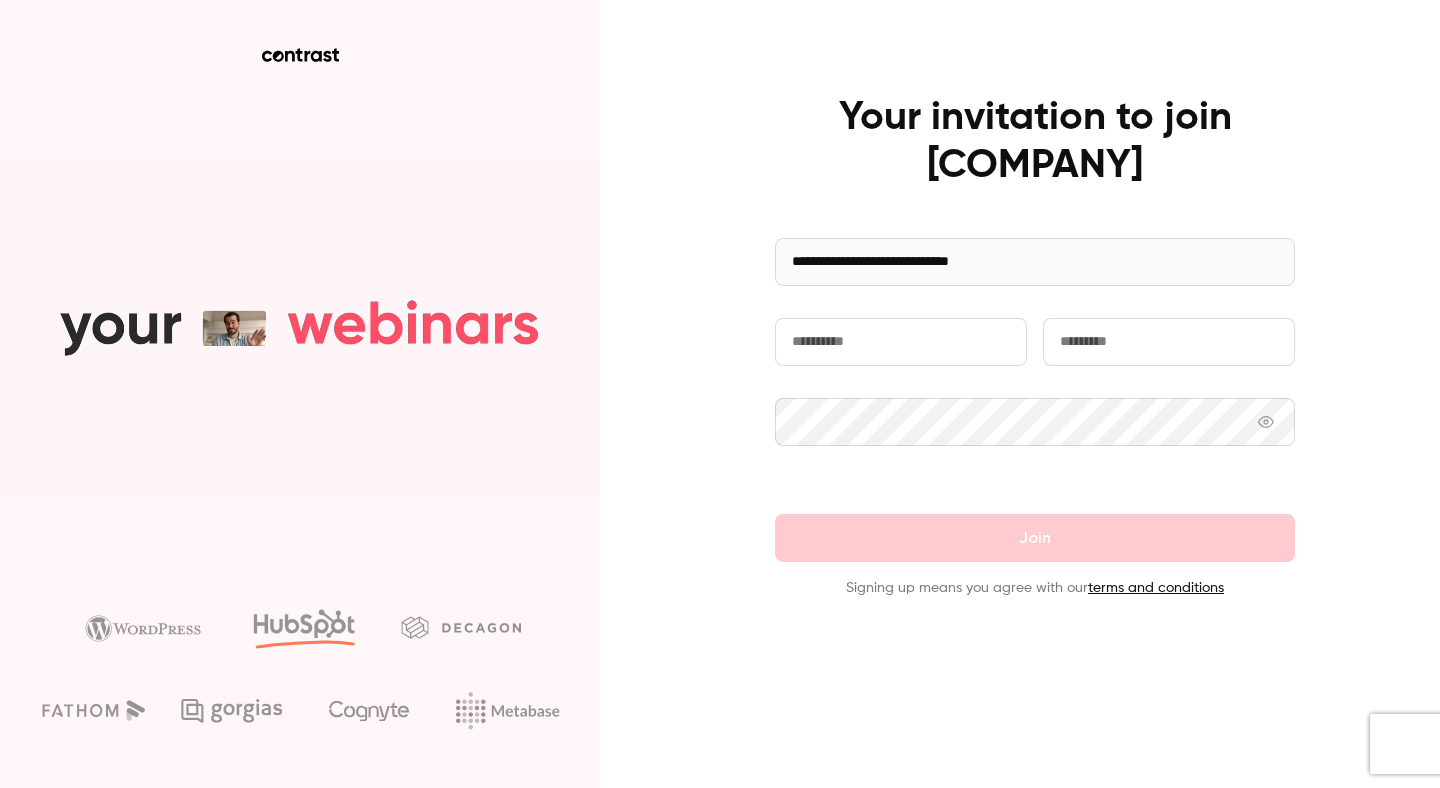 click at bounding box center [901, 342] 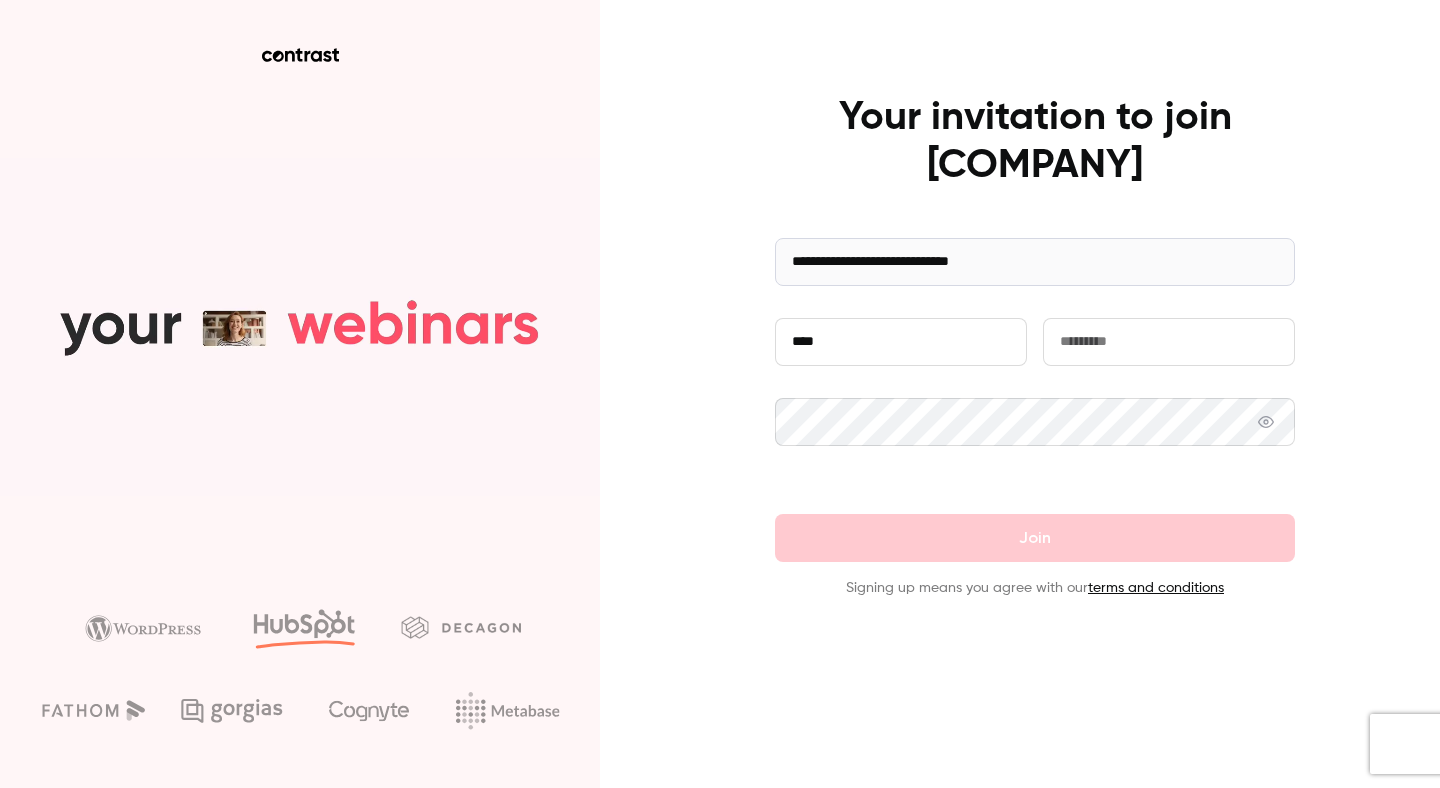 type on "****" 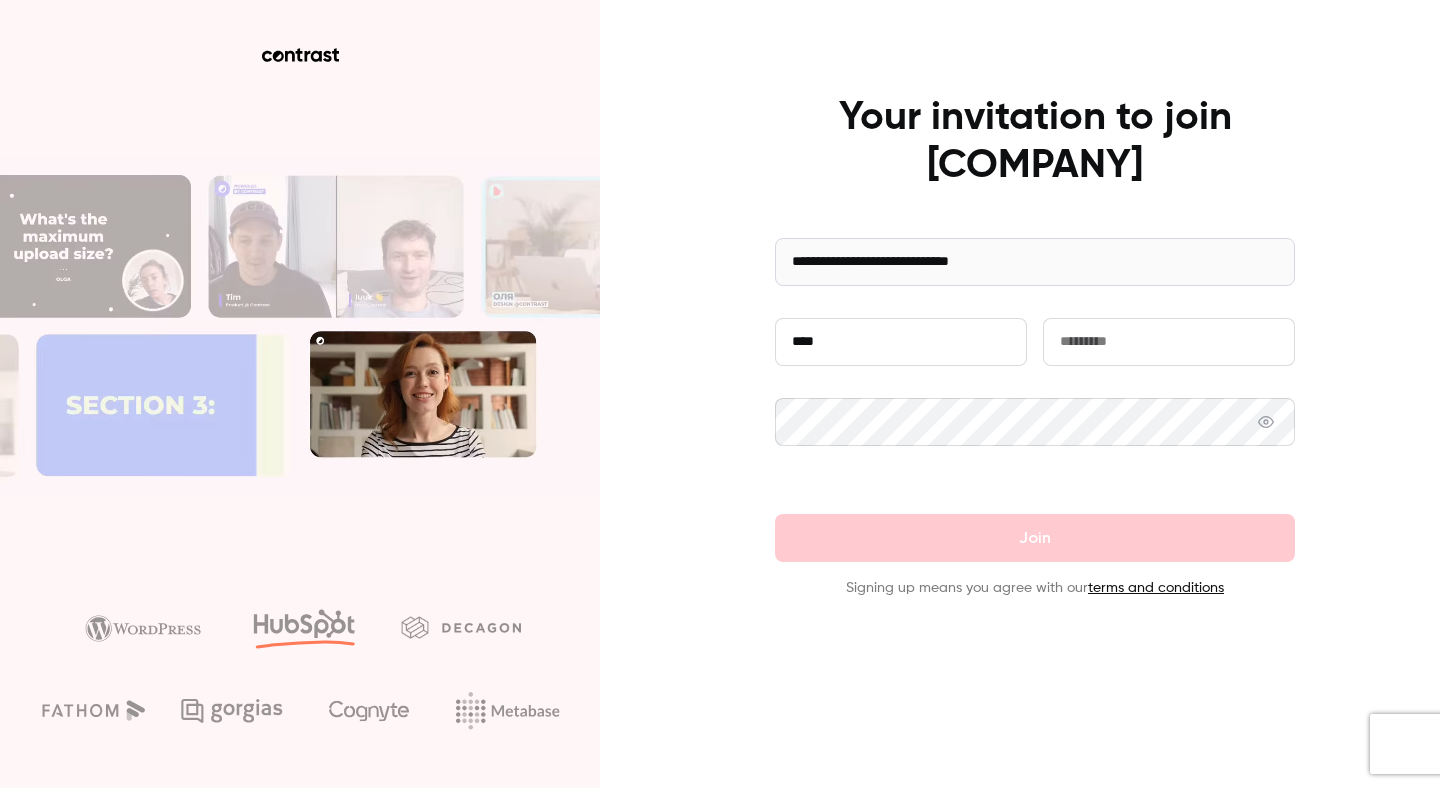 click at bounding box center (1169, 342) 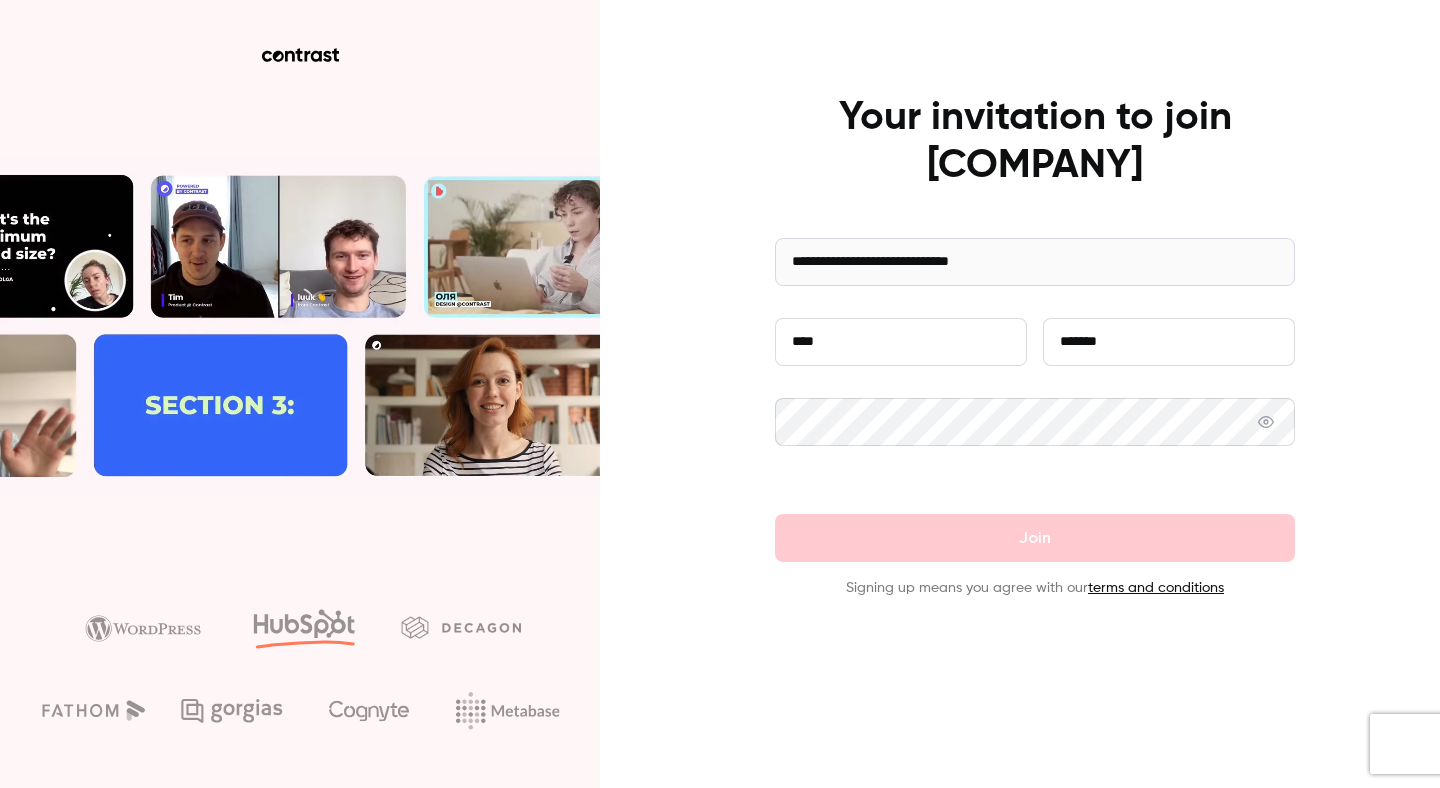type on "*******" 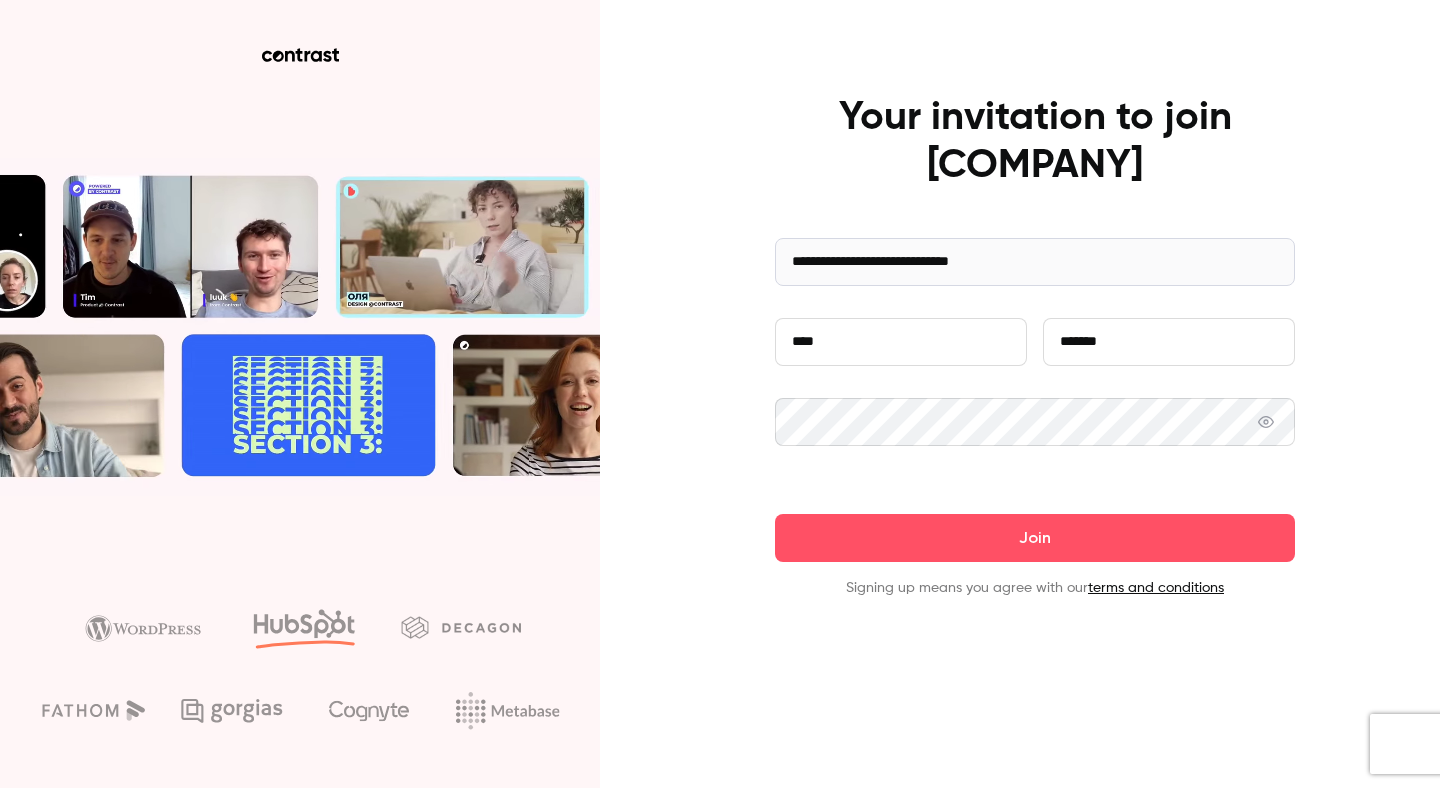 click on "Join" at bounding box center (1035, 538) 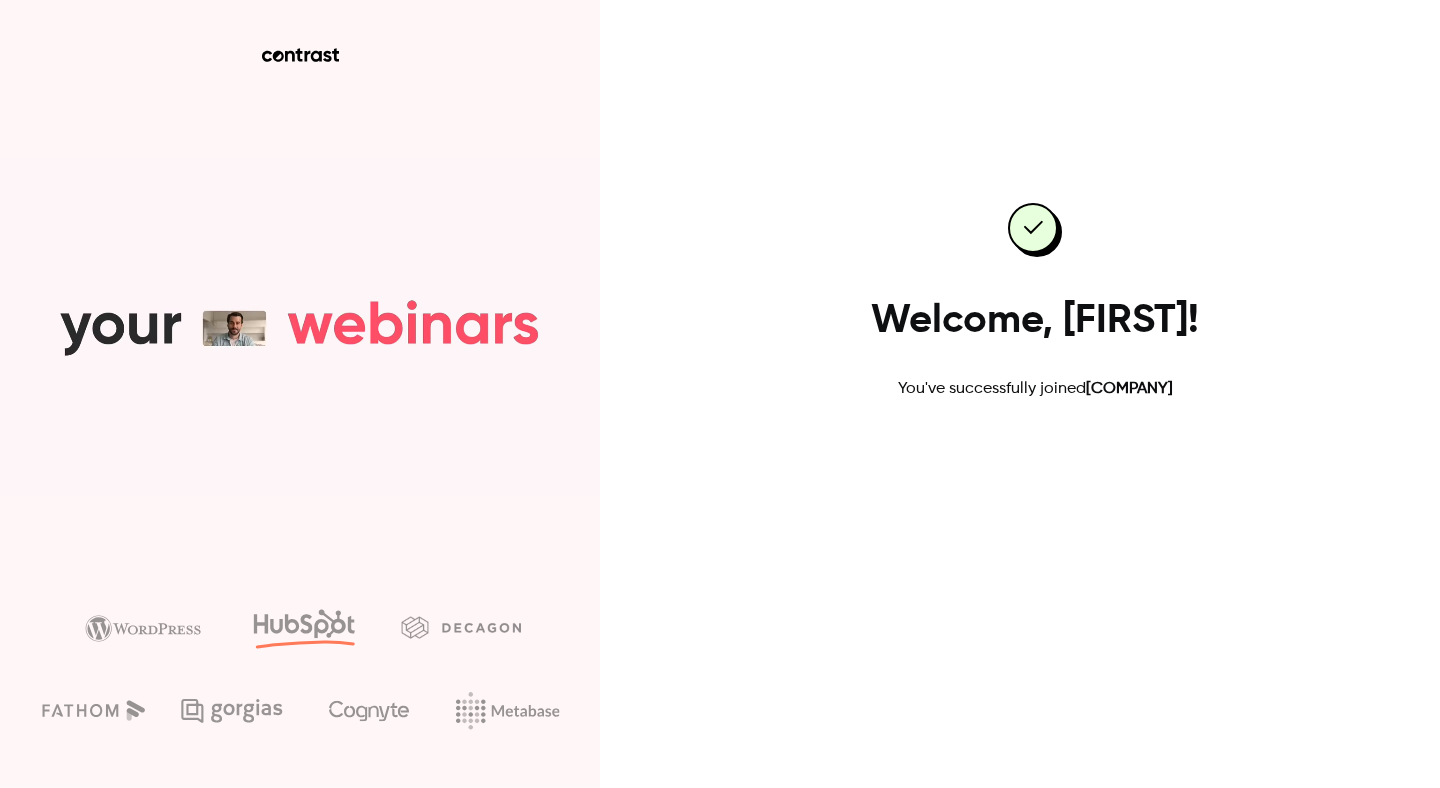 click on "Go to dashboard" at bounding box center [1035, 465] 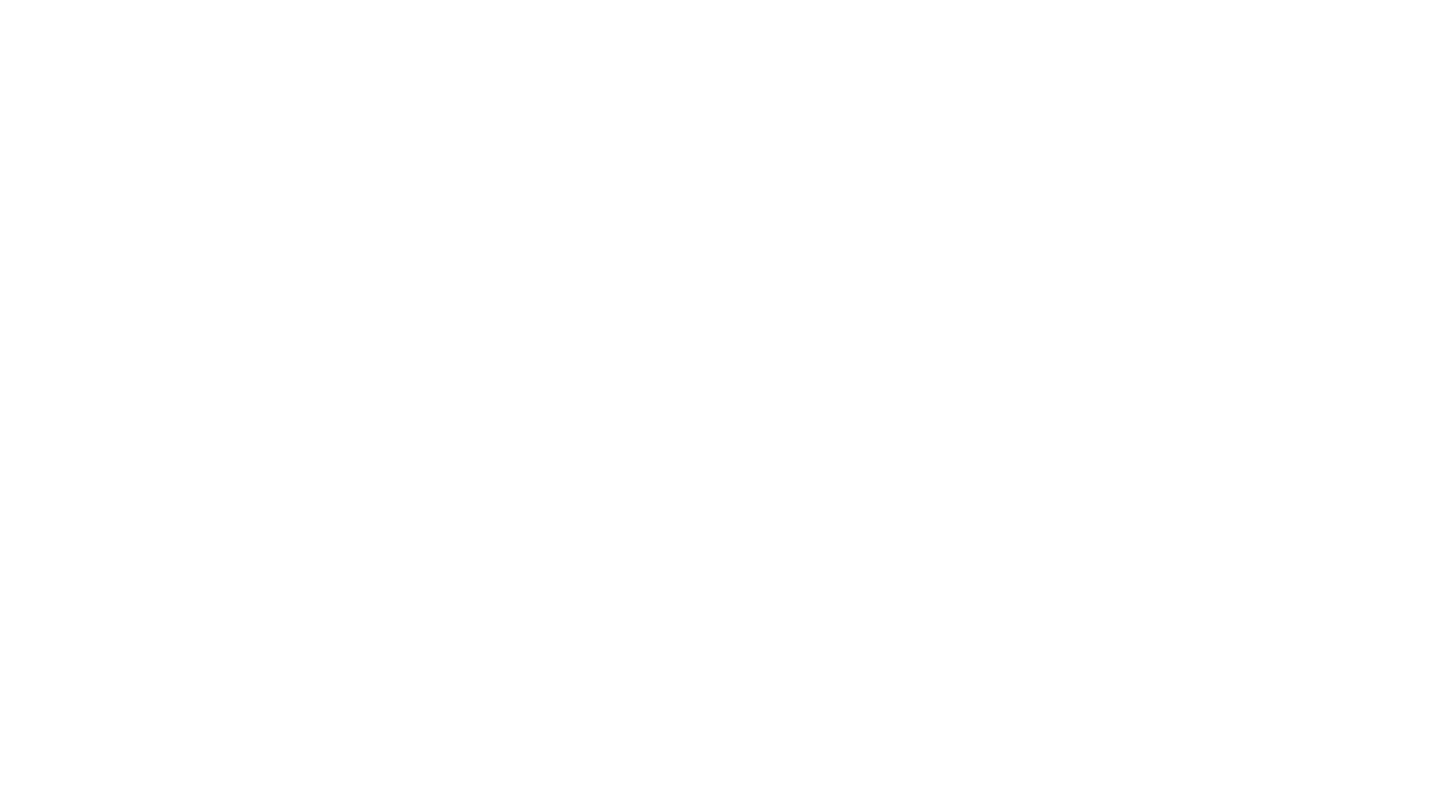 scroll, scrollTop: 0, scrollLeft: 0, axis: both 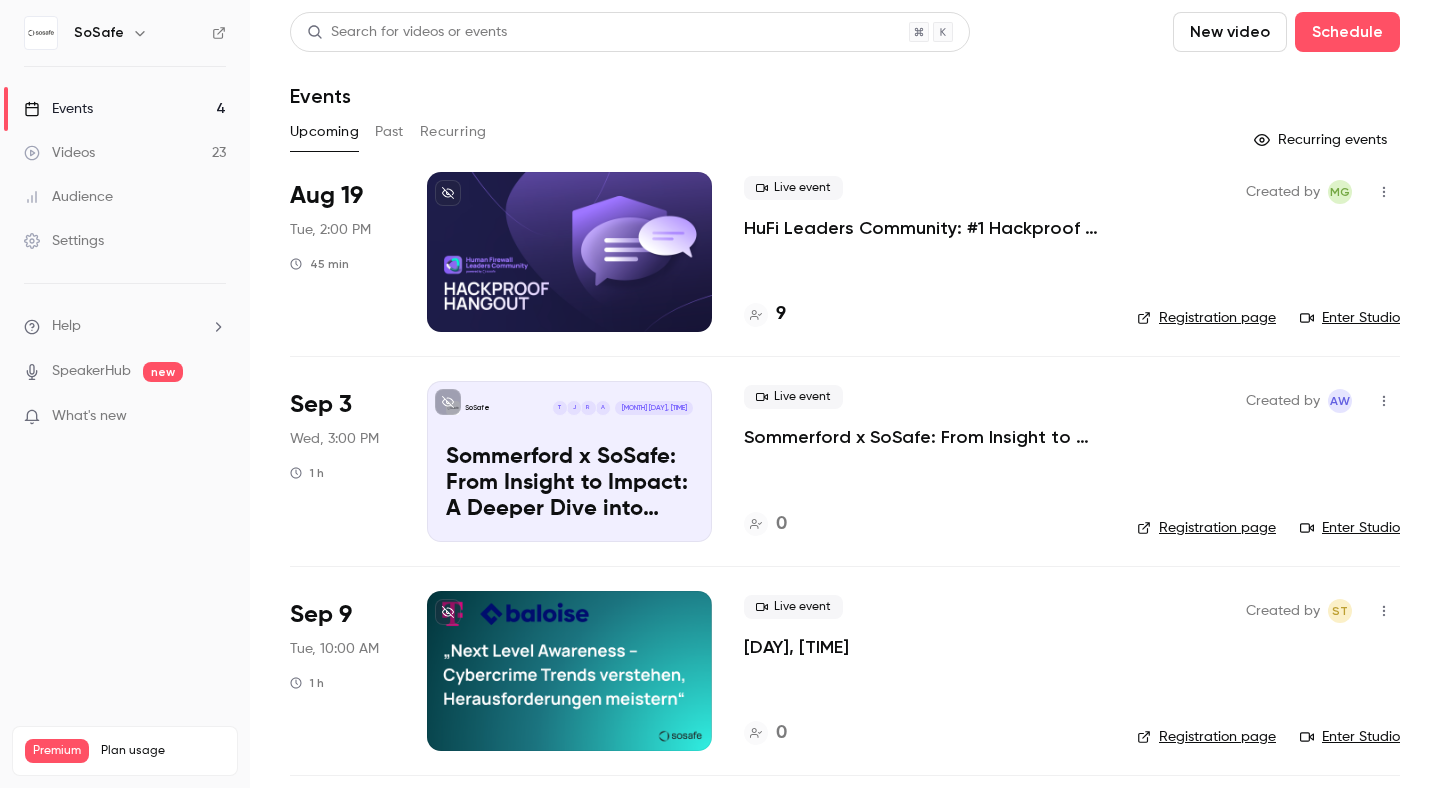 click on "Past" at bounding box center [389, 132] 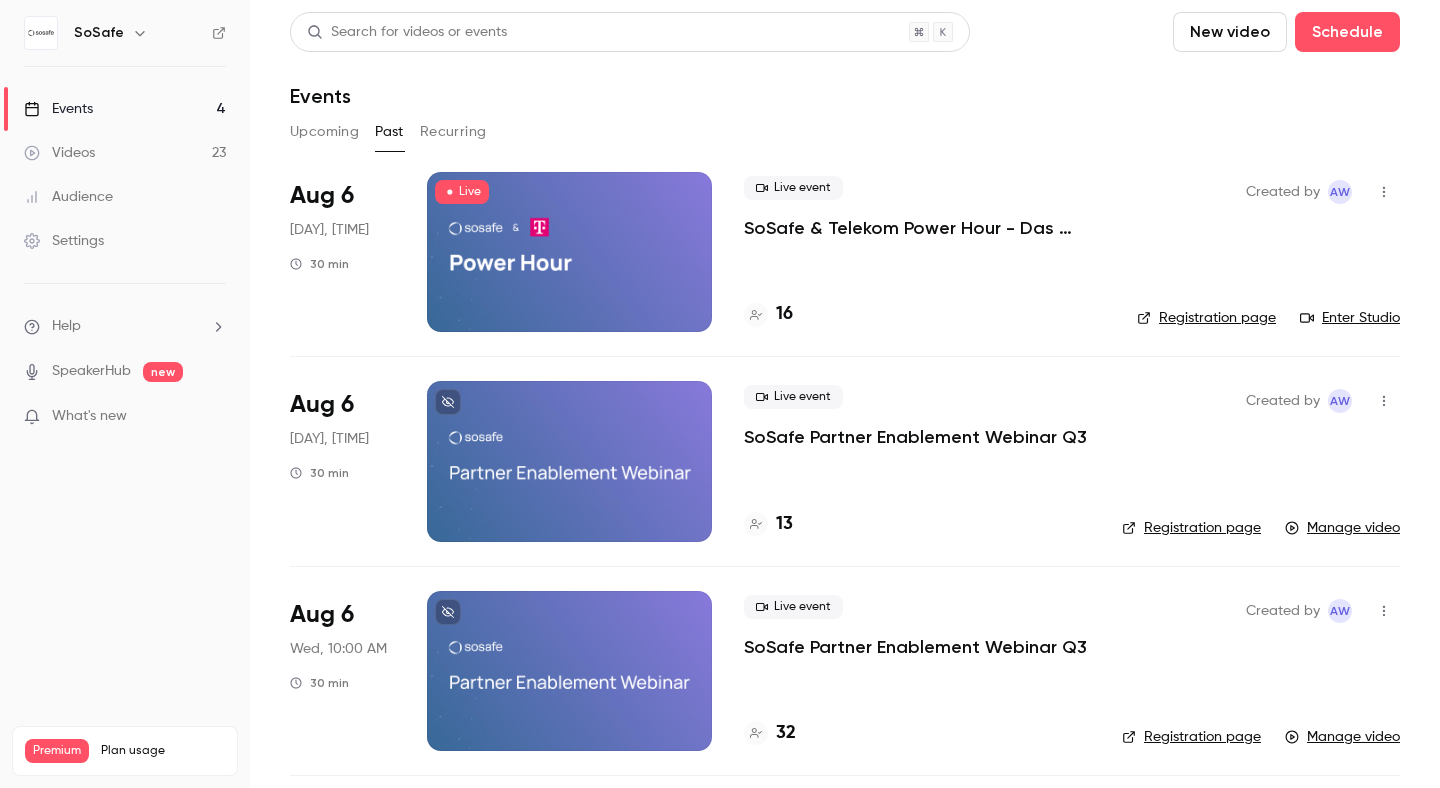 click on "Upcoming" at bounding box center [324, 132] 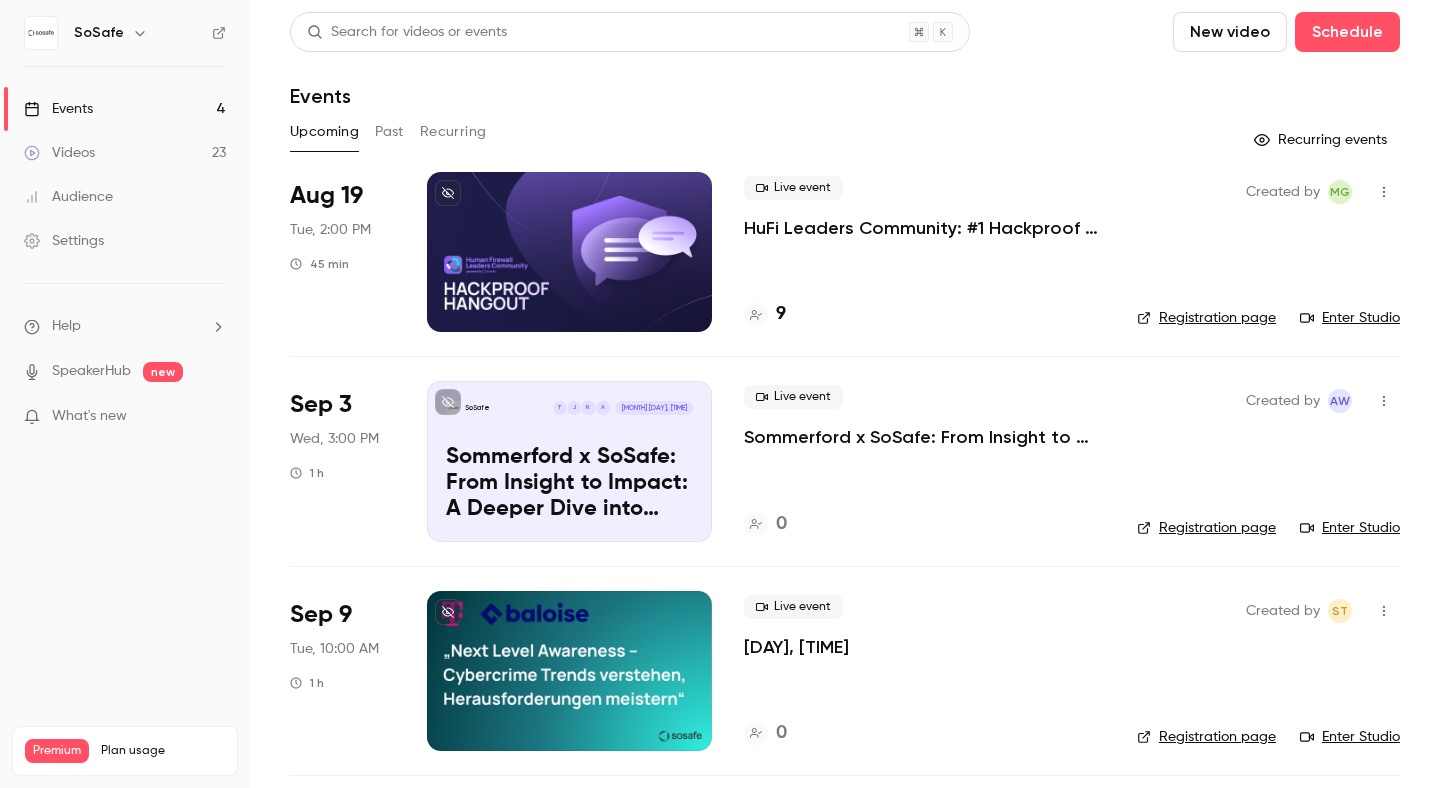 click on "Past" at bounding box center [389, 132] 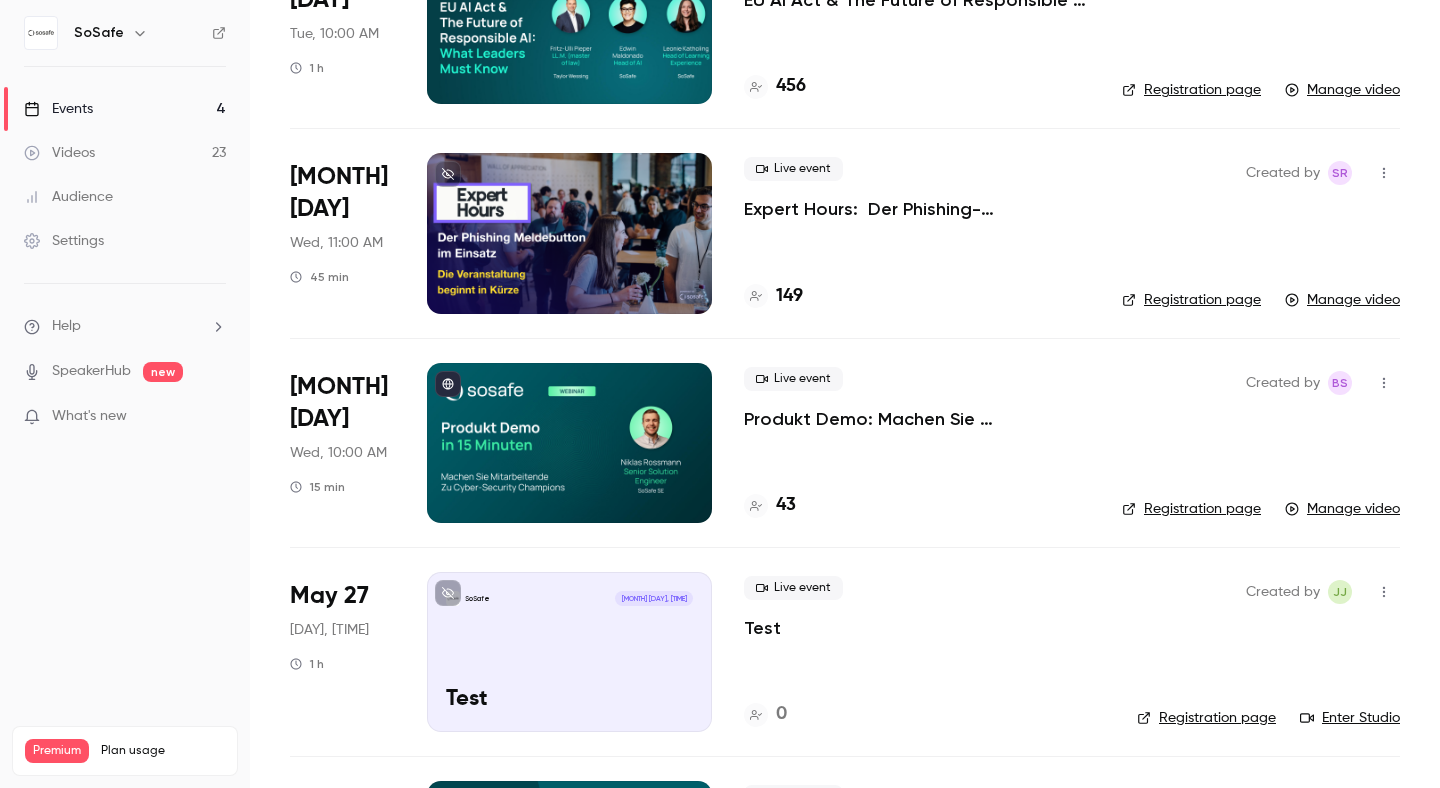 scroll, scrollTop: 2323, scrollLeft: 0, axis: vertical 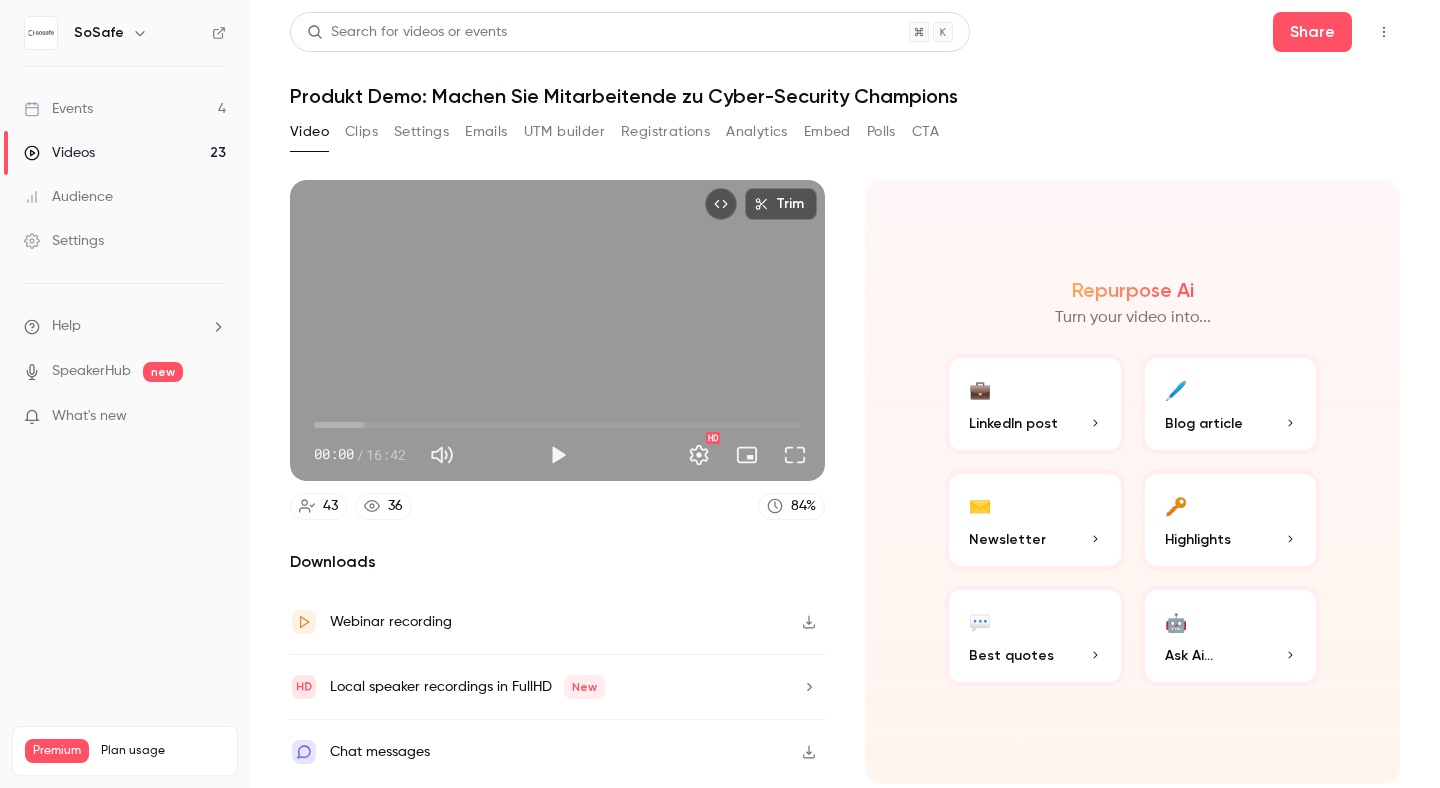 click on "Clips" at bounding box center [361, 132] 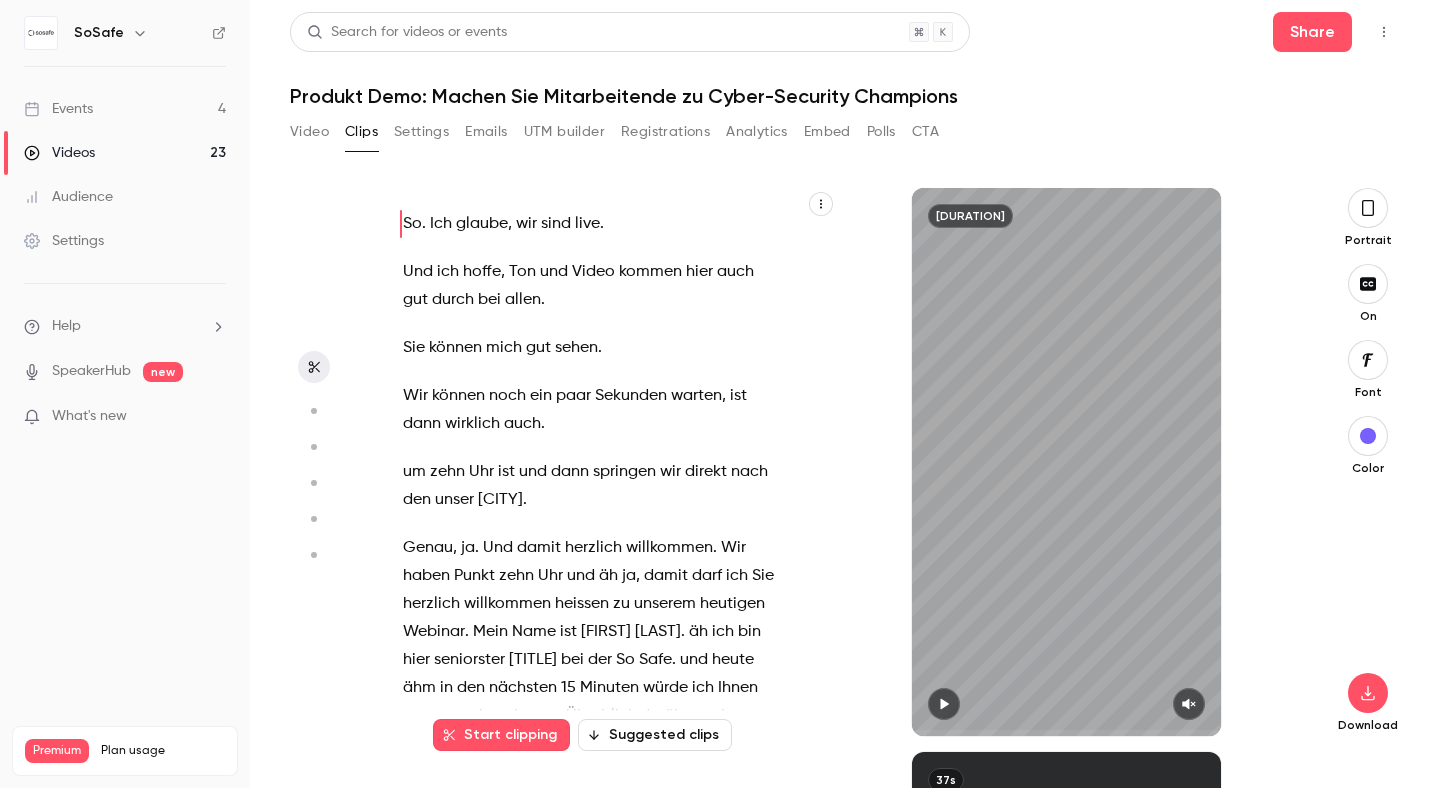 click on "Settings" at bounding box center [421, 132] 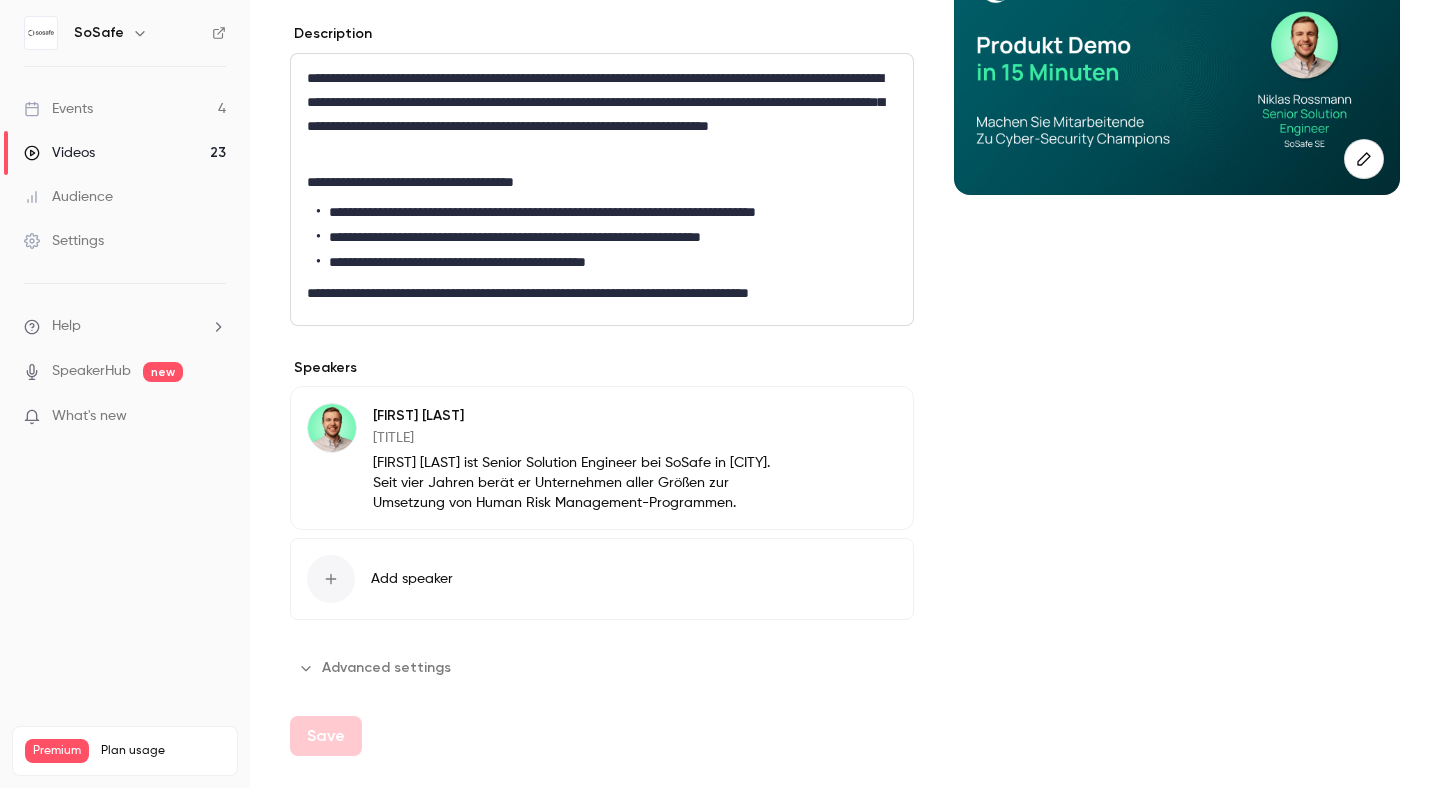 scroll, scrollTop: 0, scrollLeft: 0, axis: both 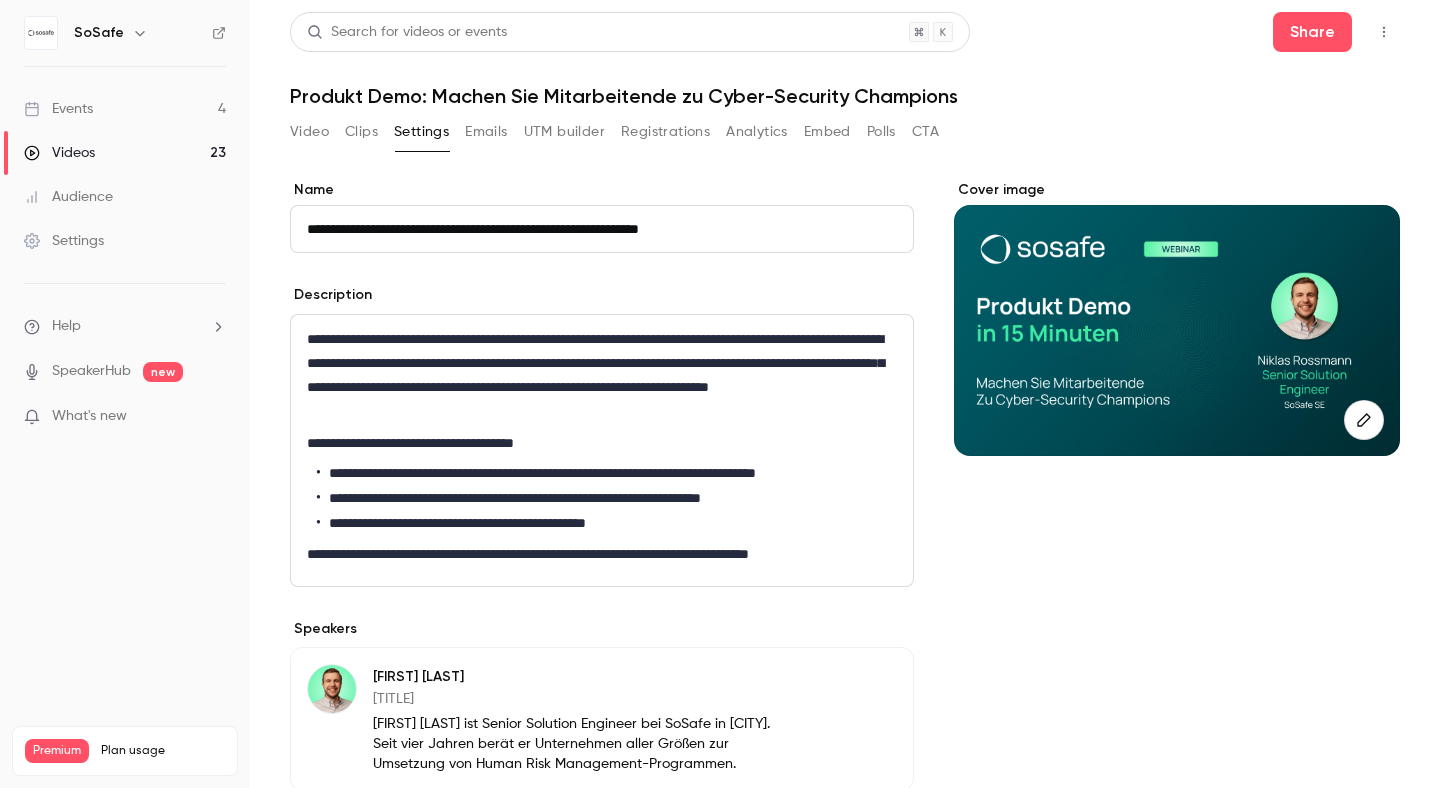 click on "Emails" at bounding box center [486, 132] 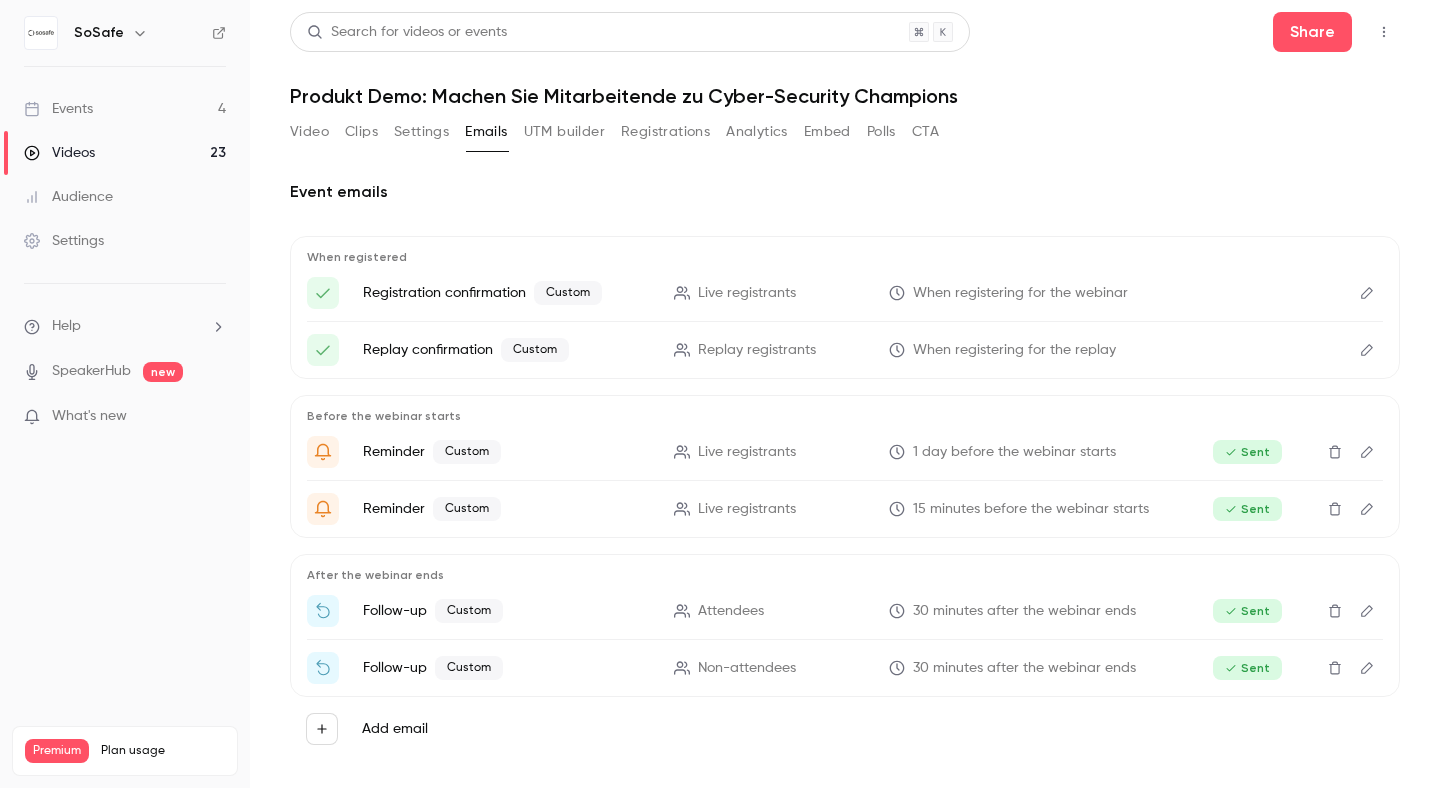 click on "UTM builder" at bounding box center (564, 132) 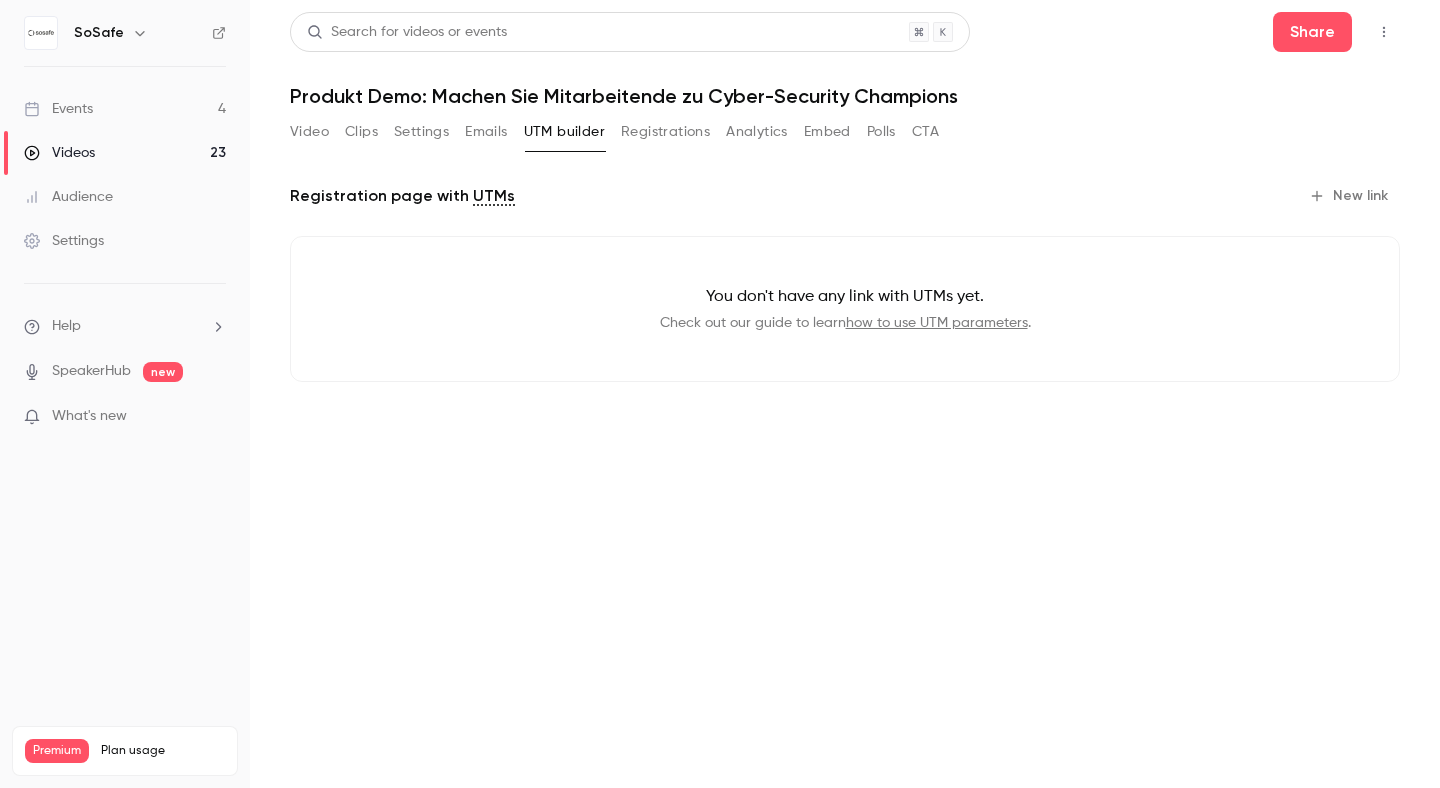 click on "Registrations" at bounding box center (665, 132) 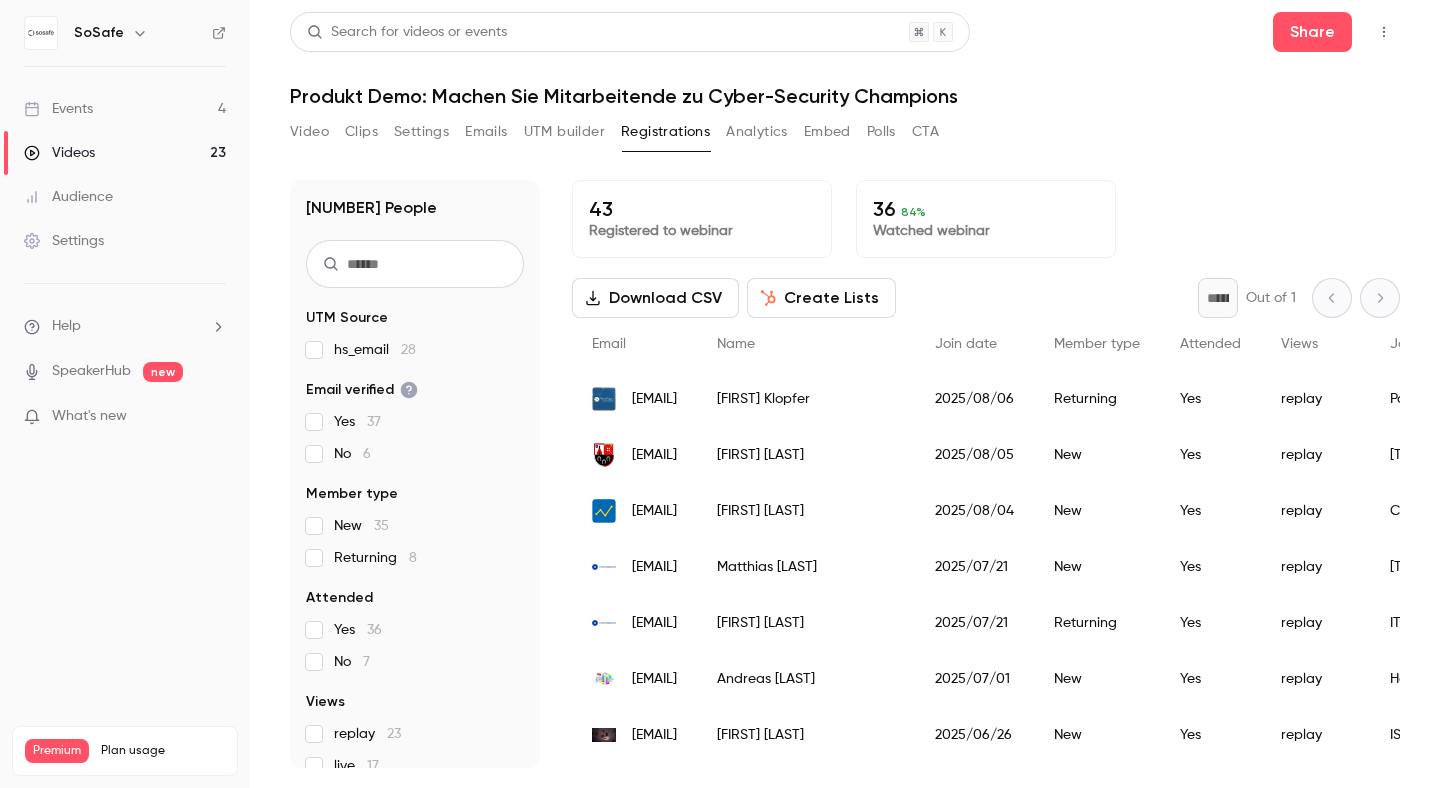 click on "Analytics" at bounding box center [757, 132] 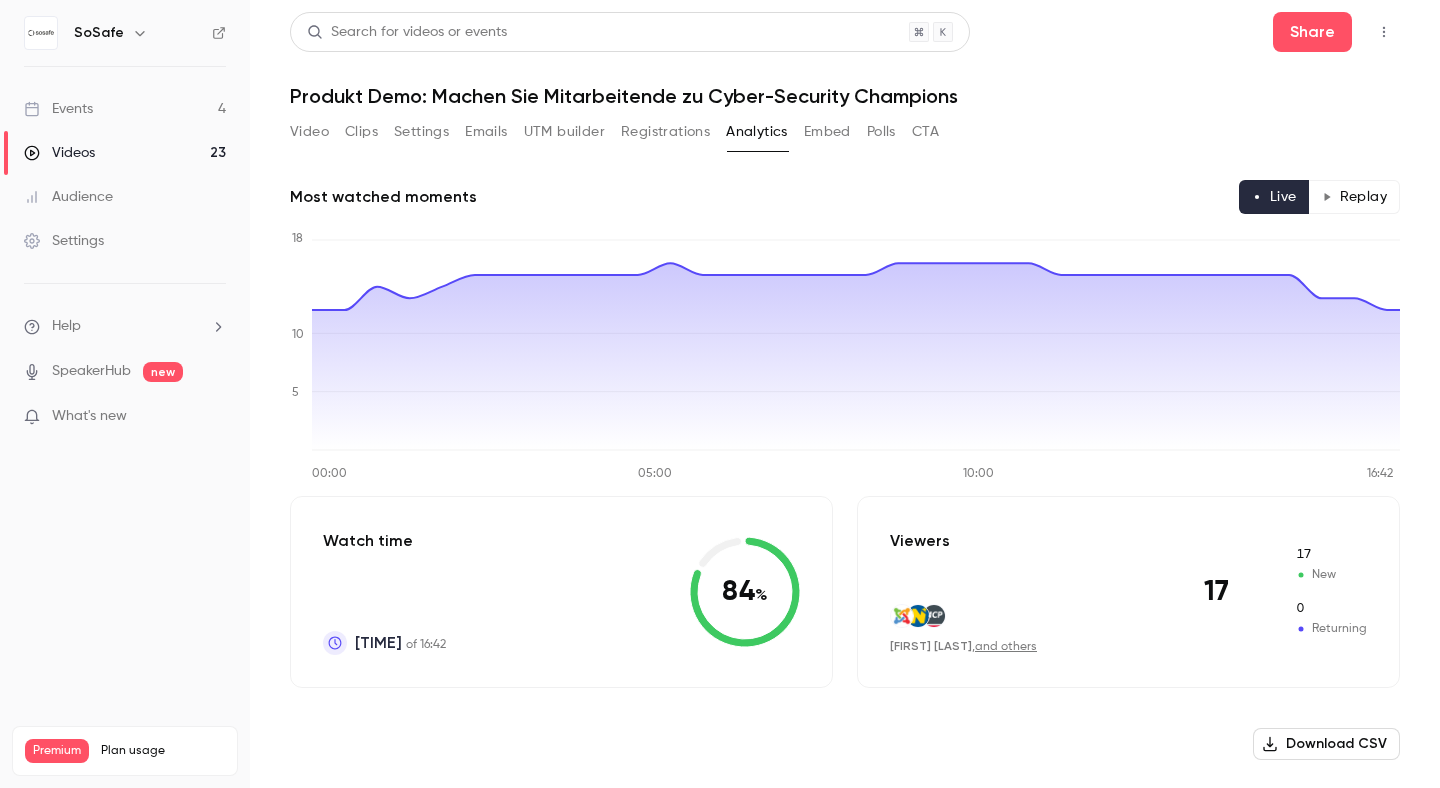click on "Registrations" at bounding box center (665, 132) 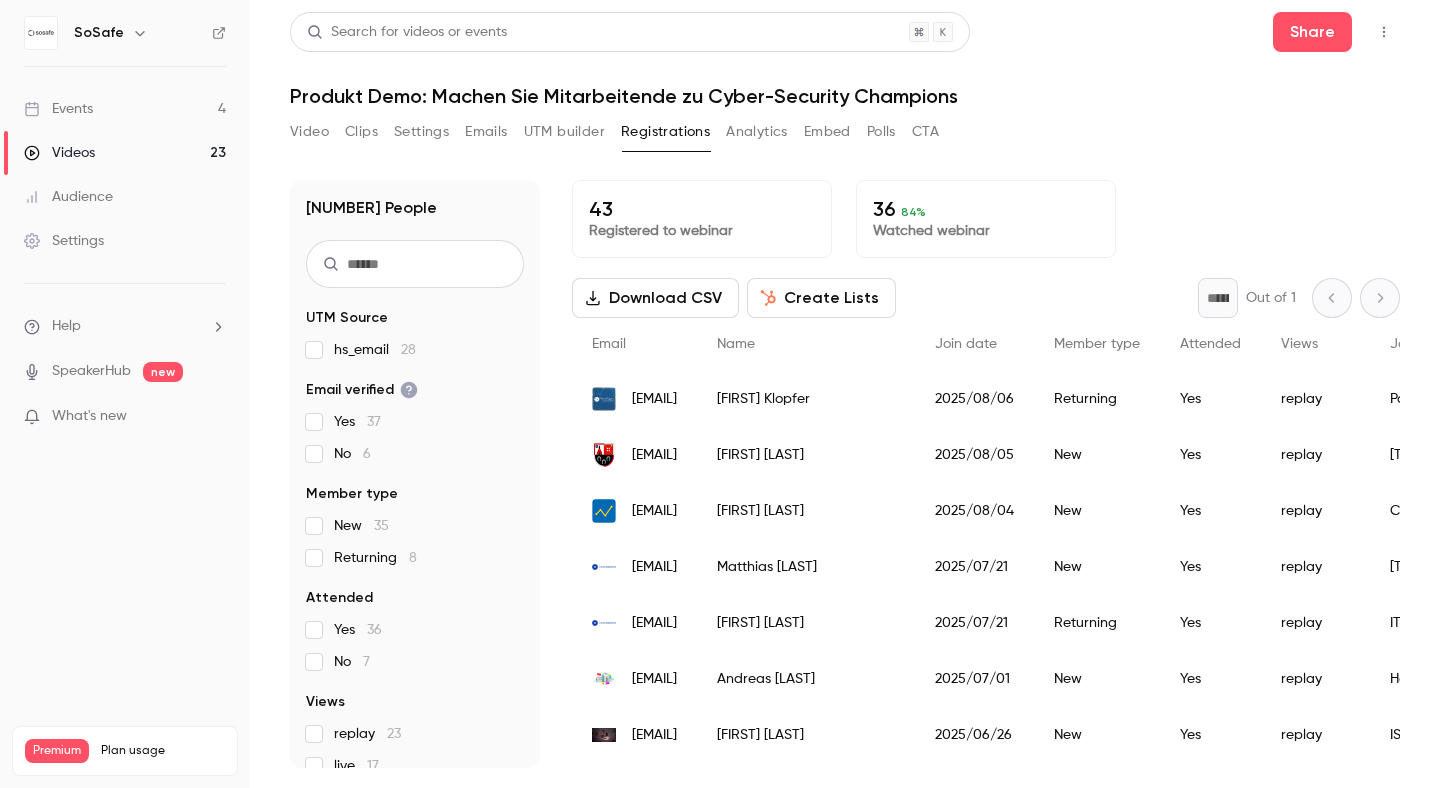 click on "Analytics" at bounding box center (757, 132) 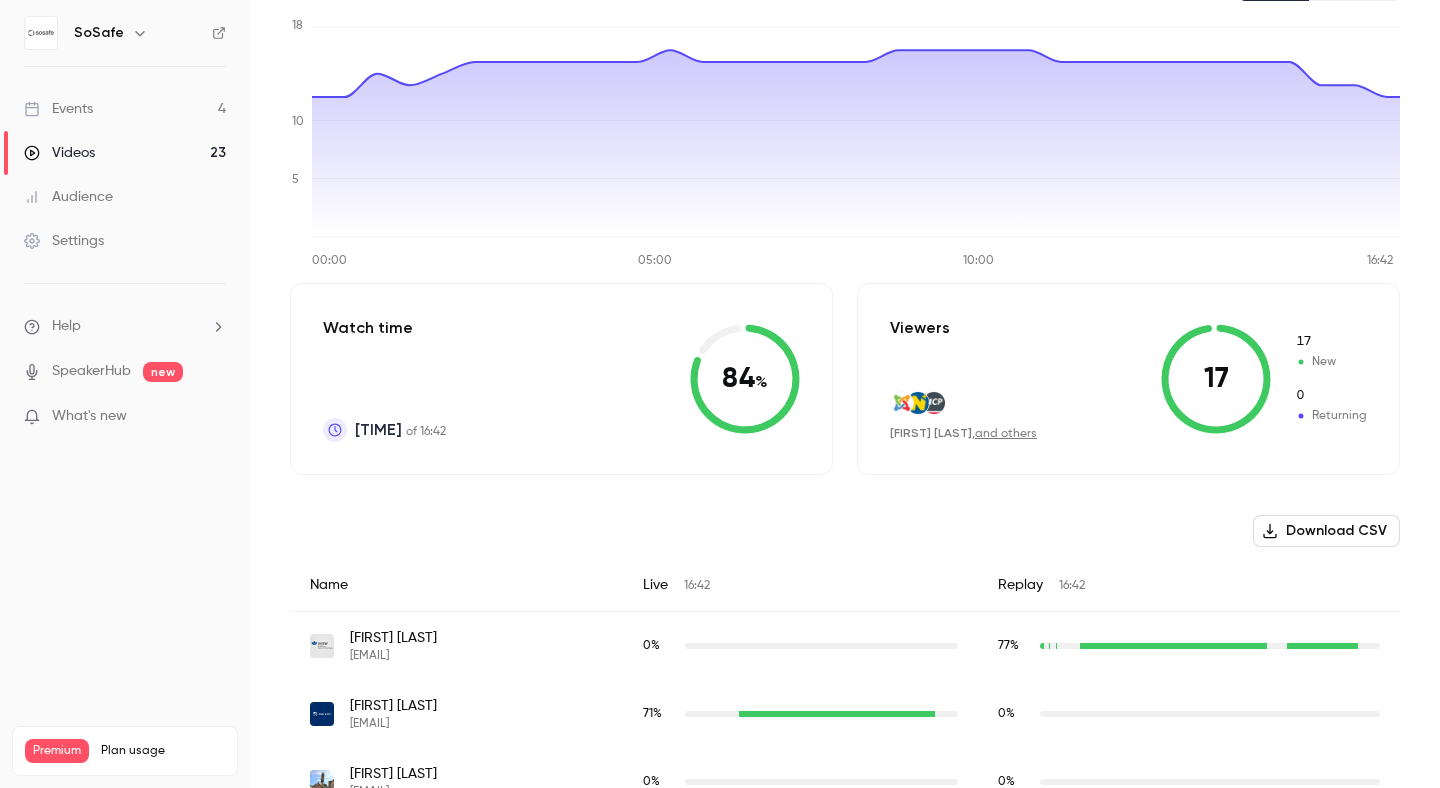 scroll, scrollTop: 0, scrollLeft: 0, axis: both 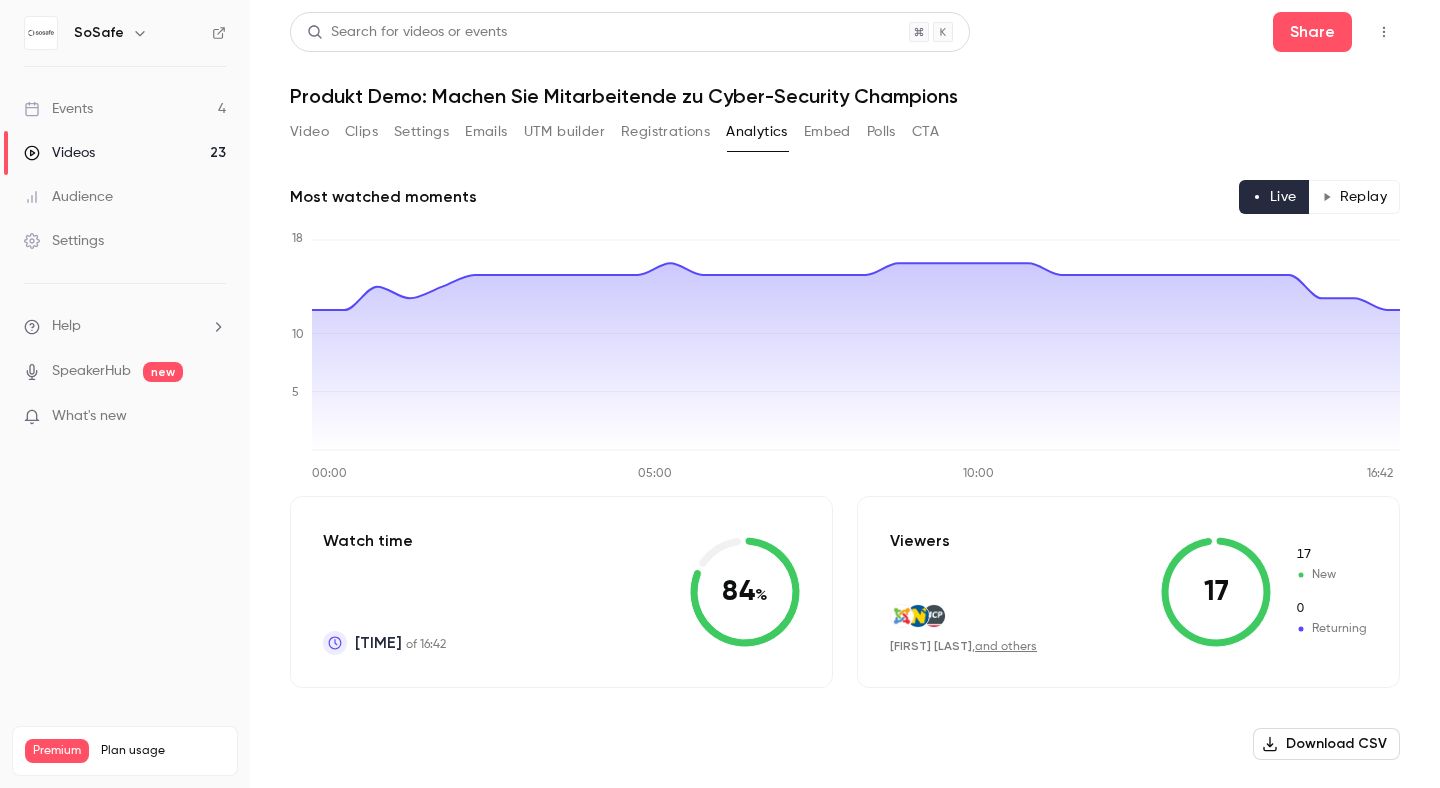click on "Embed" at bounding box center (827, 132) 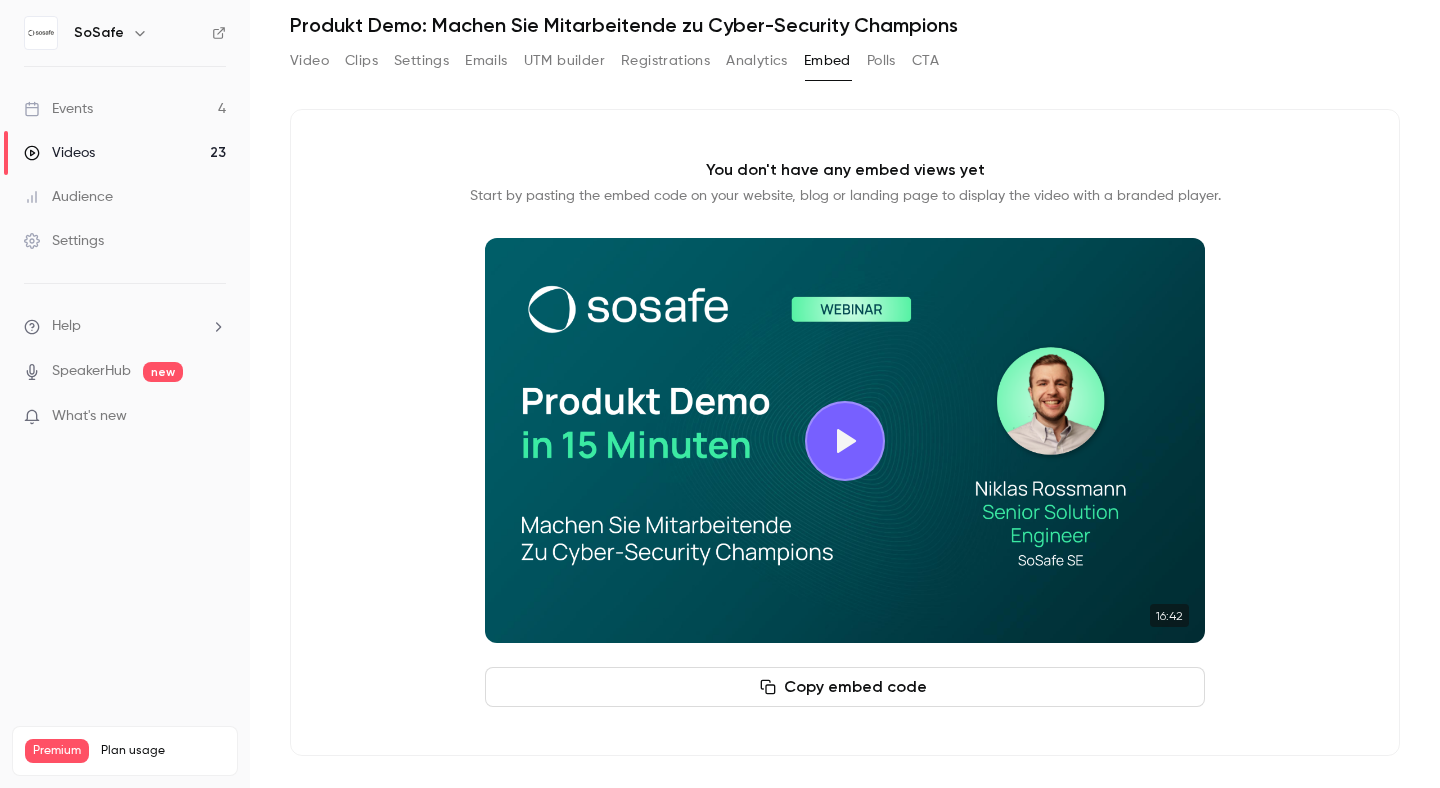 scroll, scrollTop: 0, scrollLeft: 0, axis: both 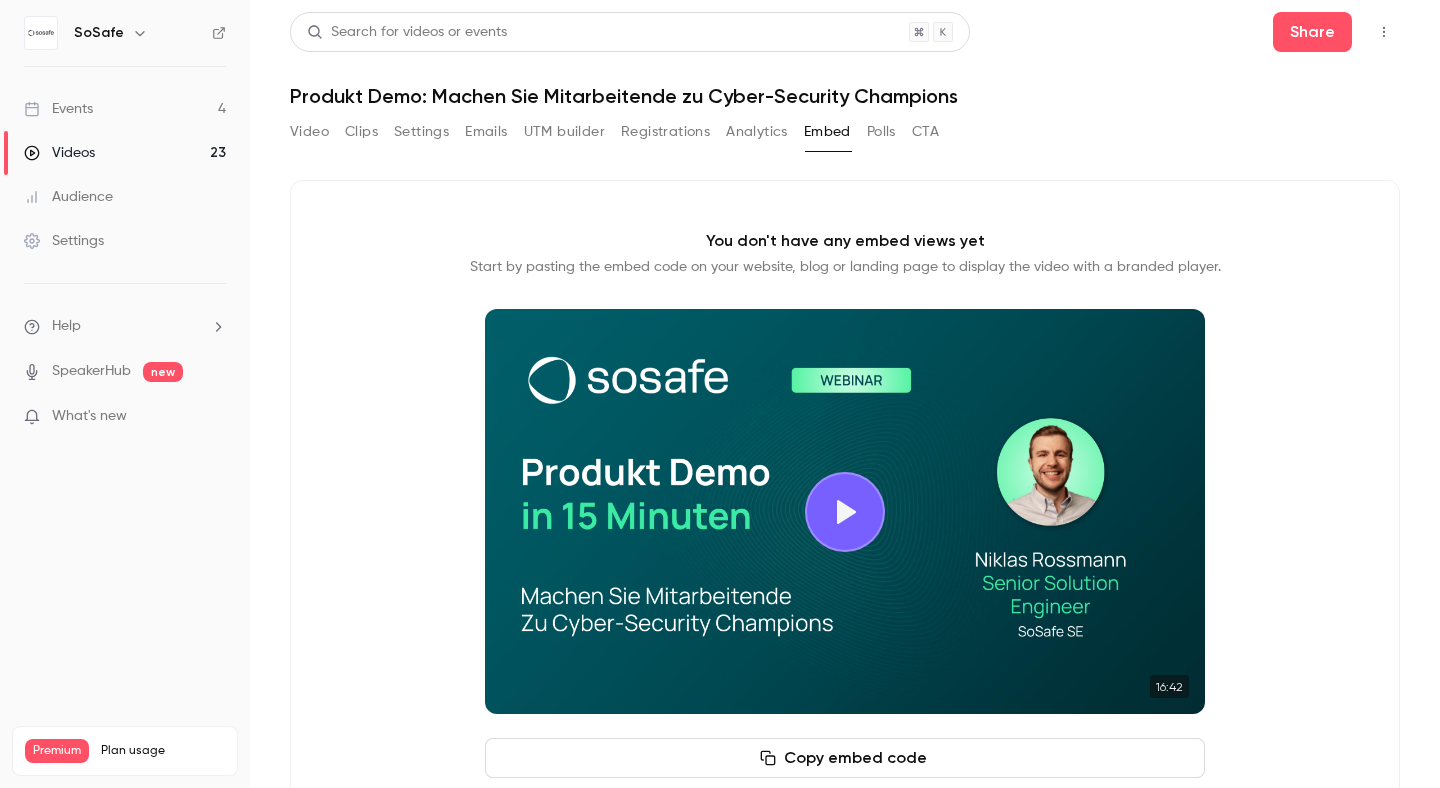 click on "Polls" at bounding box center [881, 132] 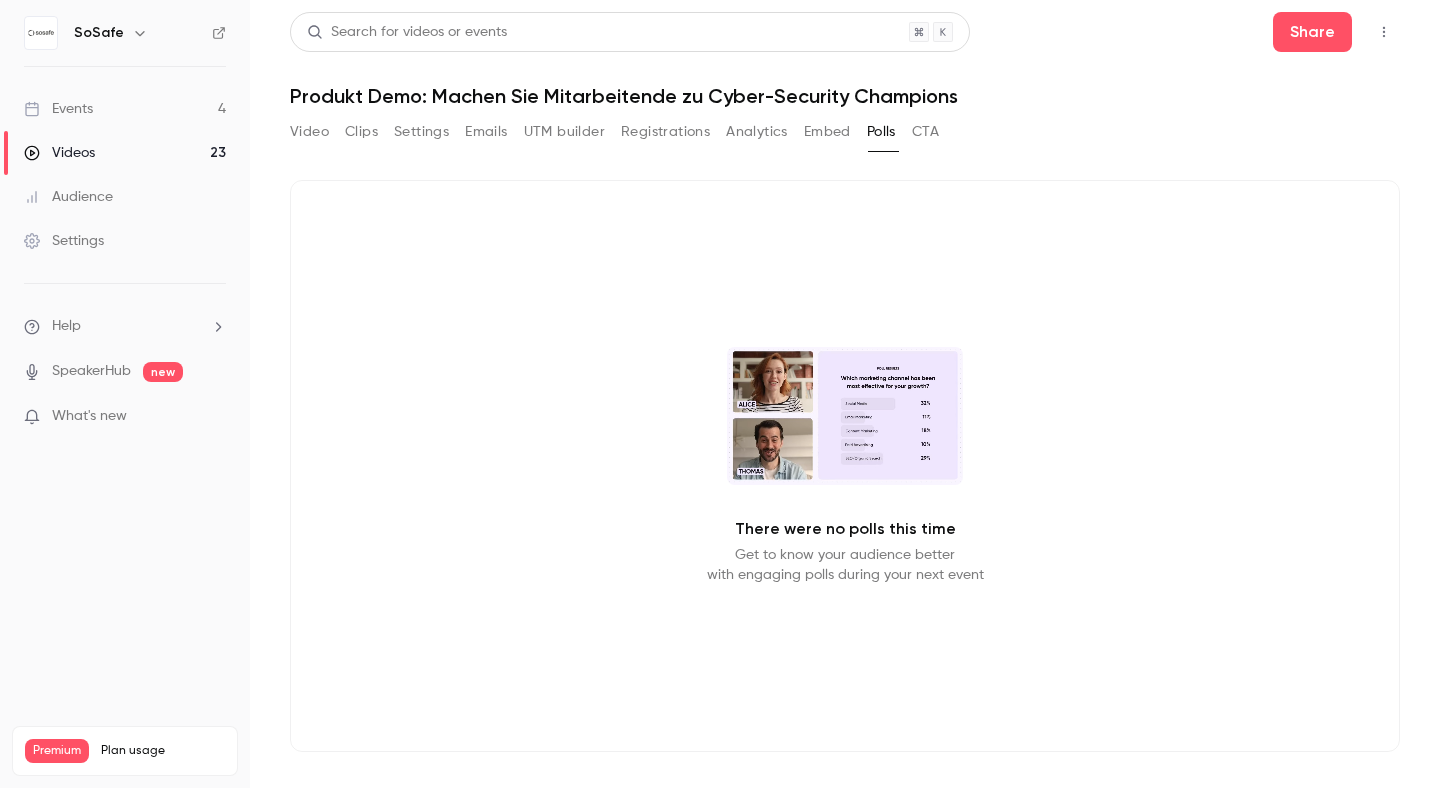 click on "Video" at bounding box center (309, 132) 